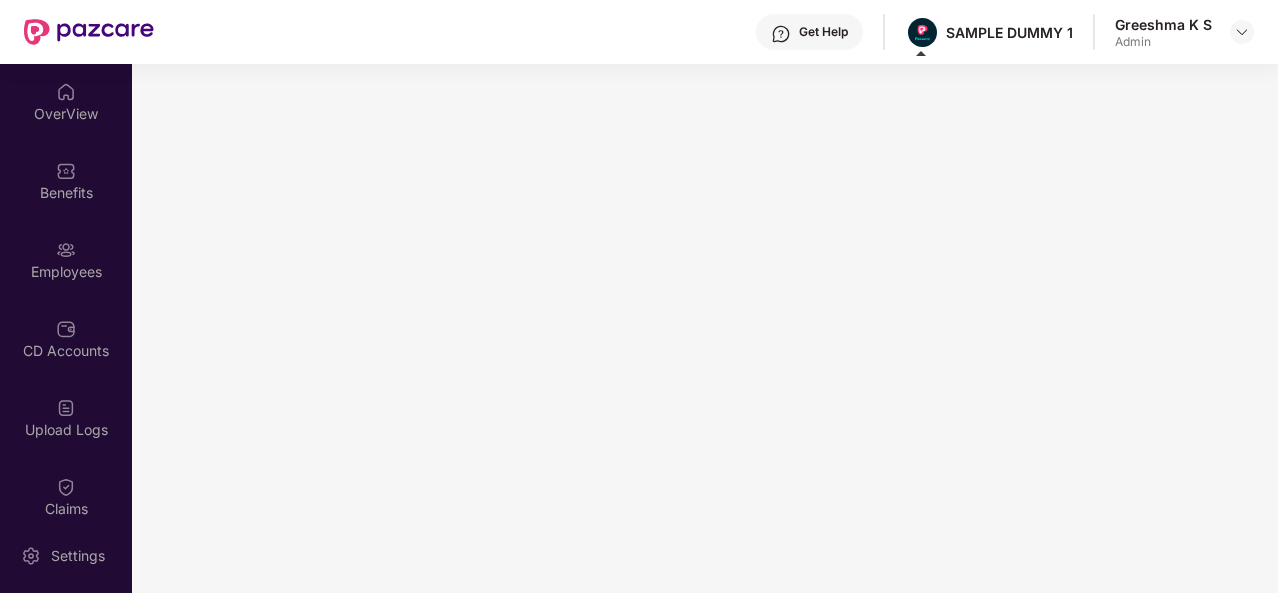 scroll, scrollTop: 0, scrollLeft: 0, axis: both 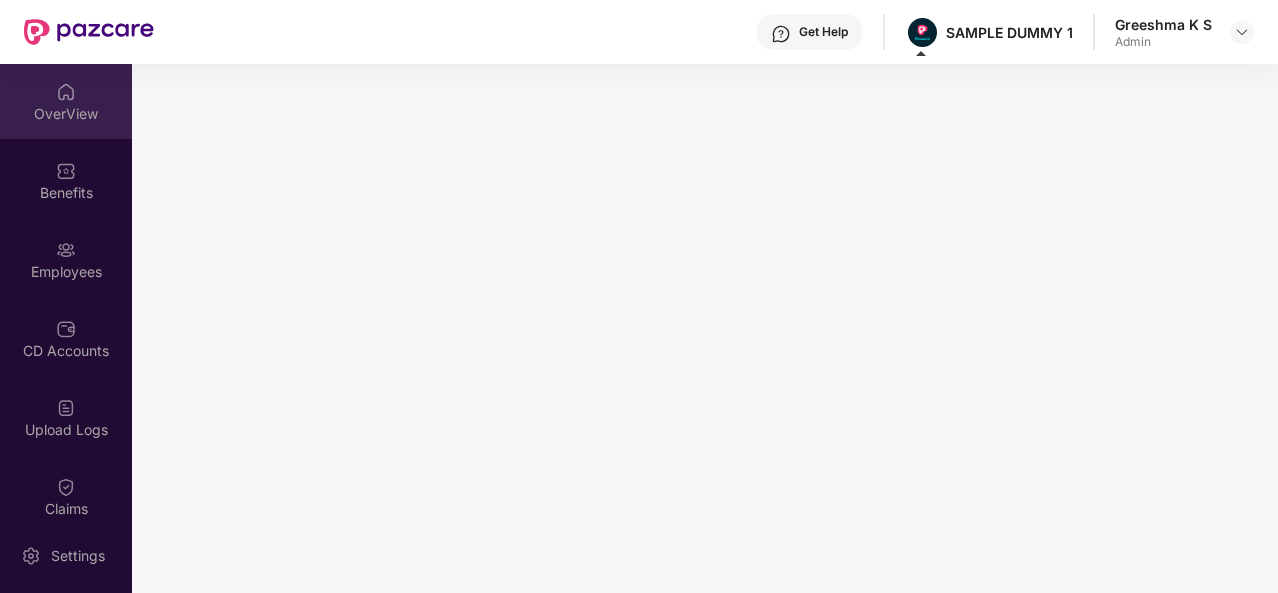 click on "OverView" at bounding box center [66, 114] 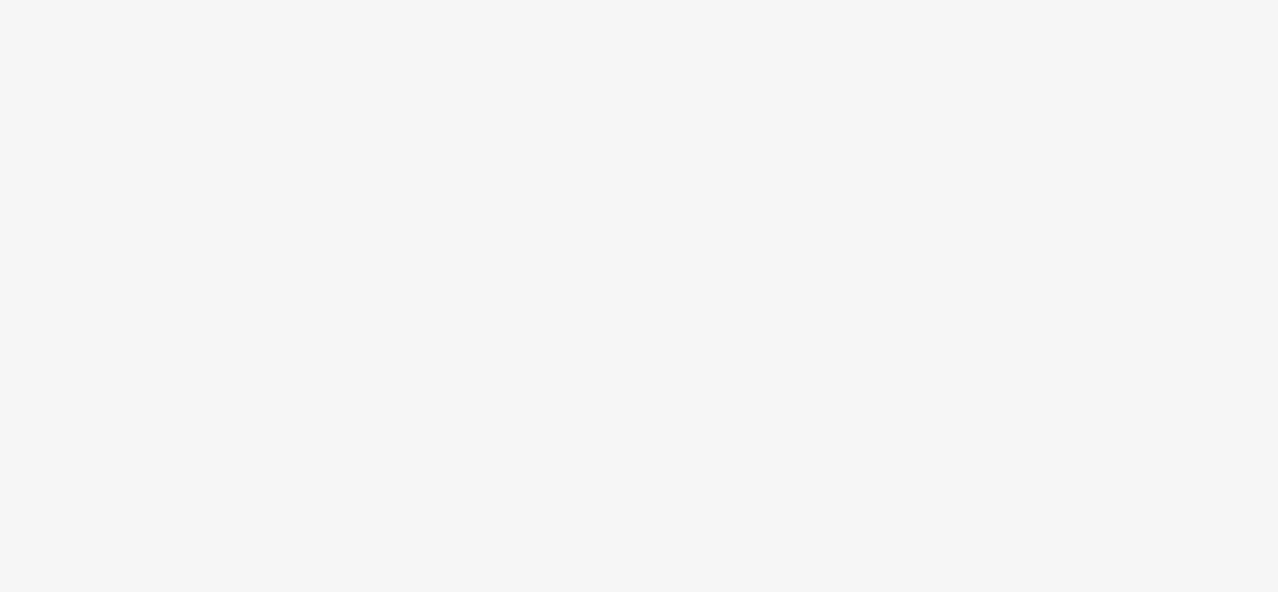 scroll, scrollTop: 0, scrollLeft: 0, axis: both 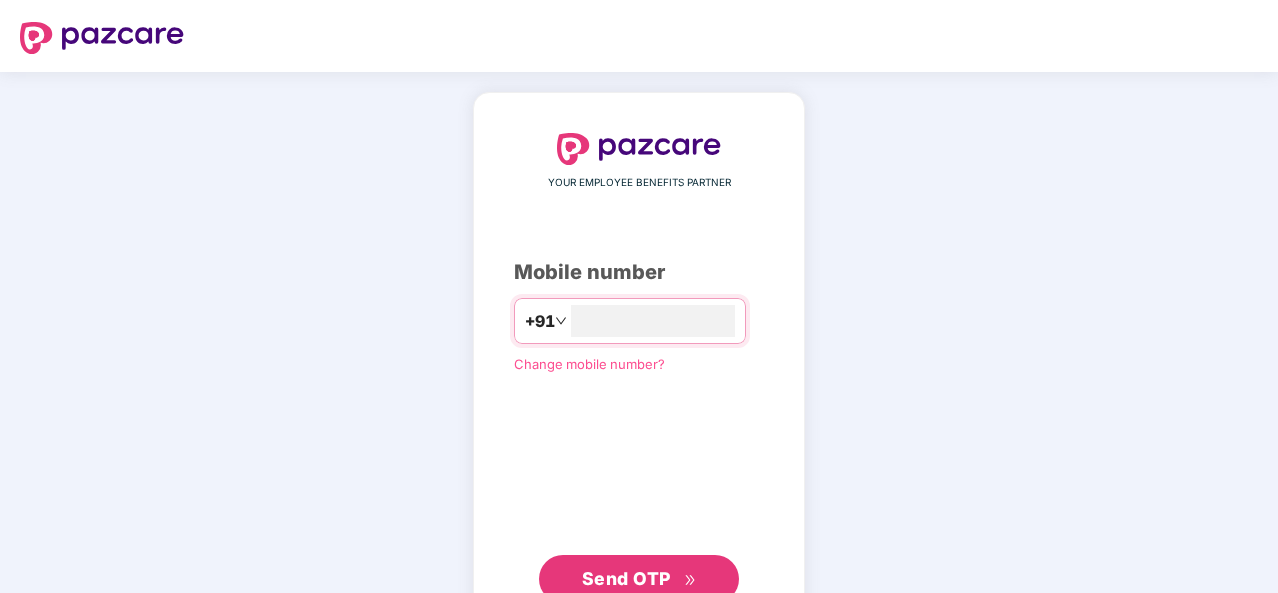 type on "**********" 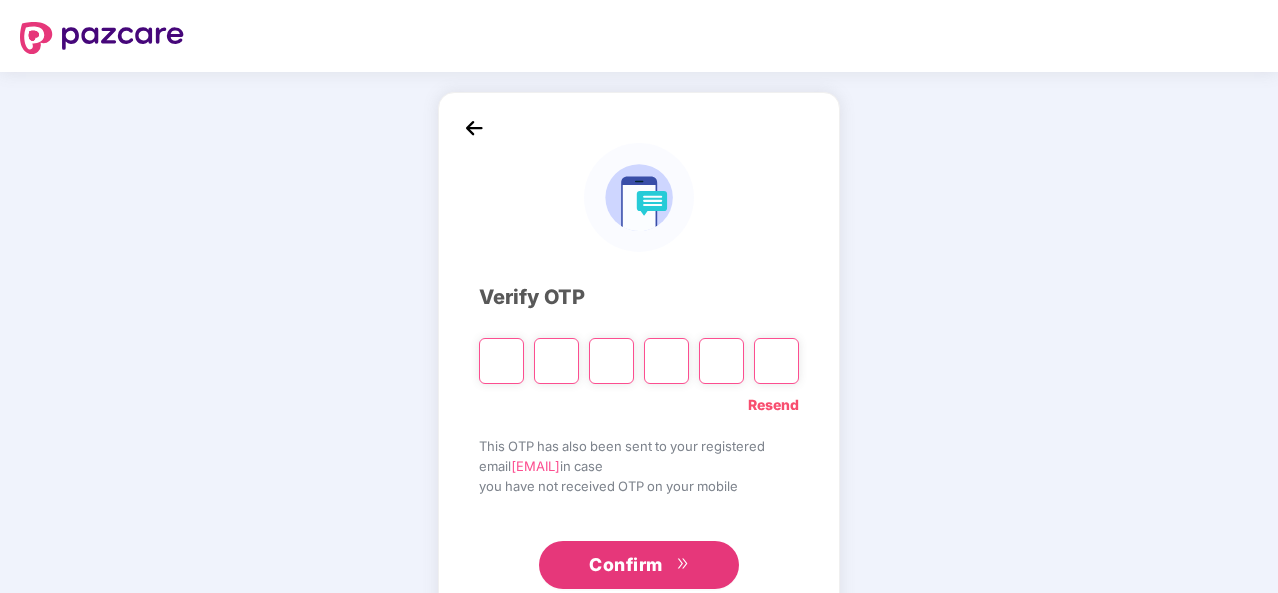 type on "*" 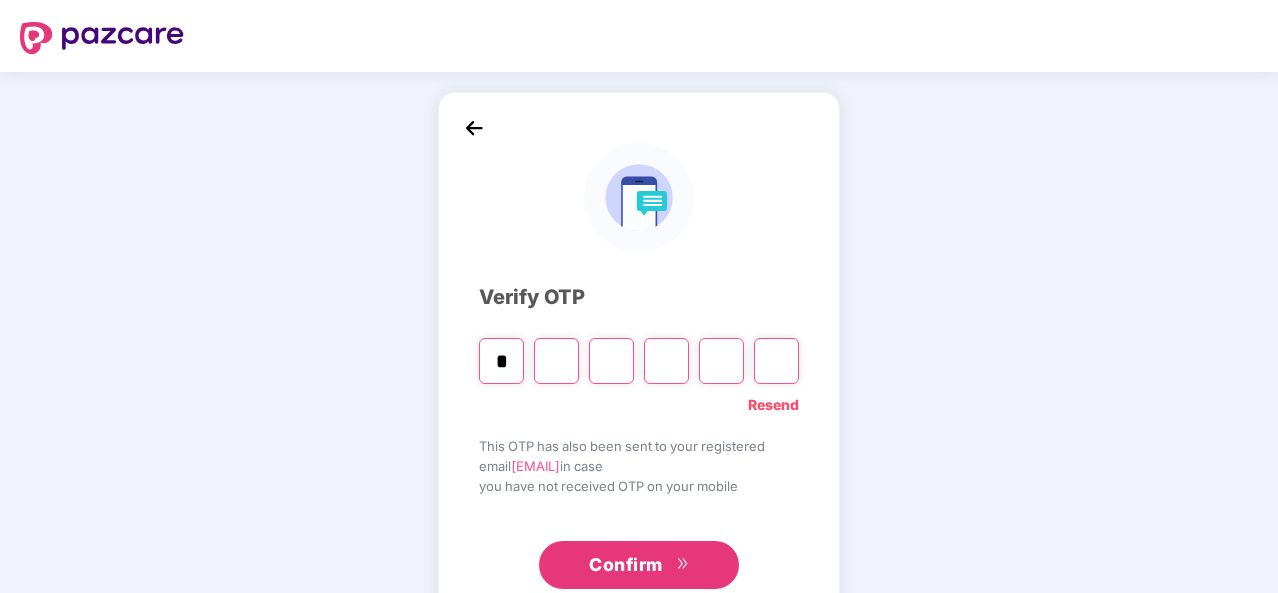 type on "*" 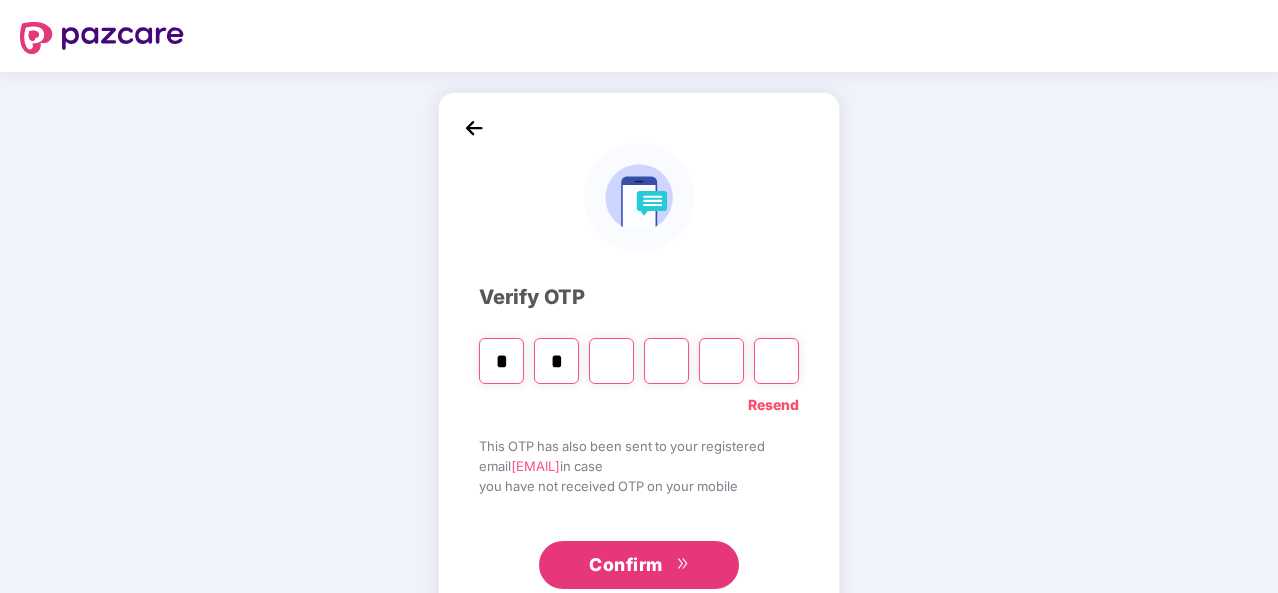 type on "*" 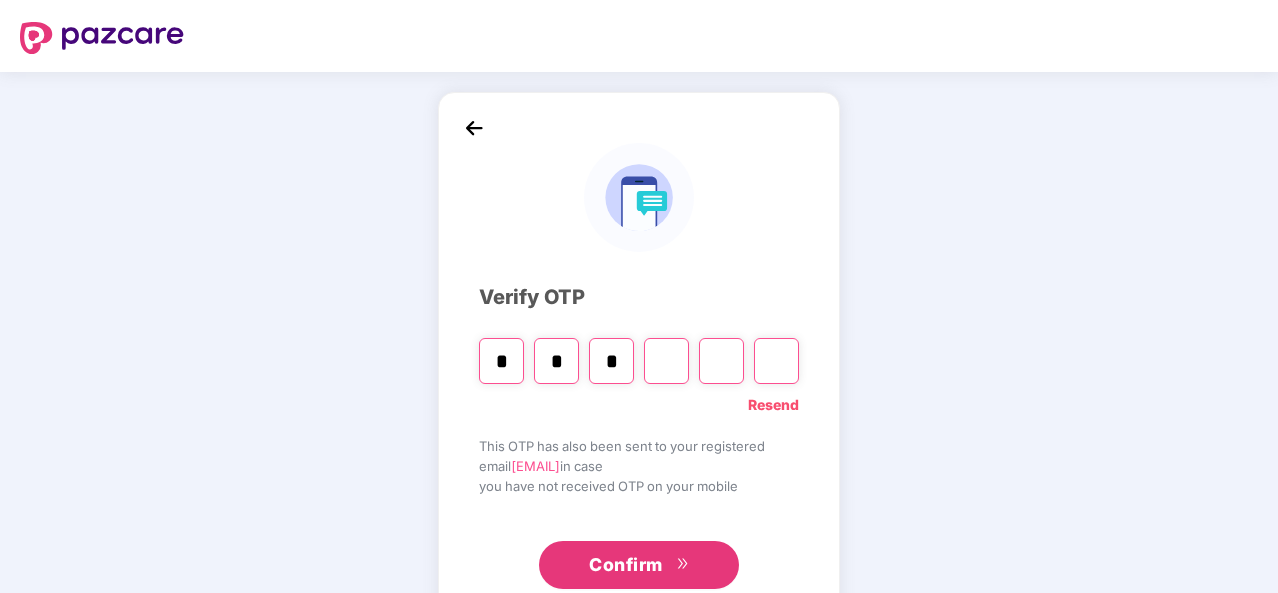 type on "*" 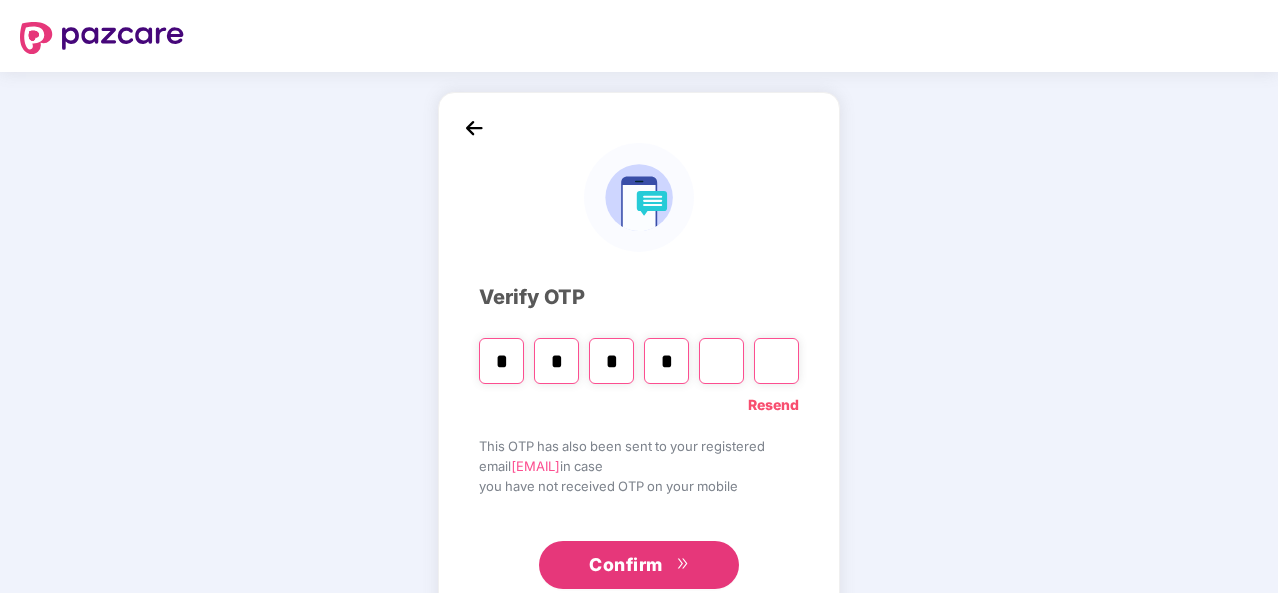 type on "*" 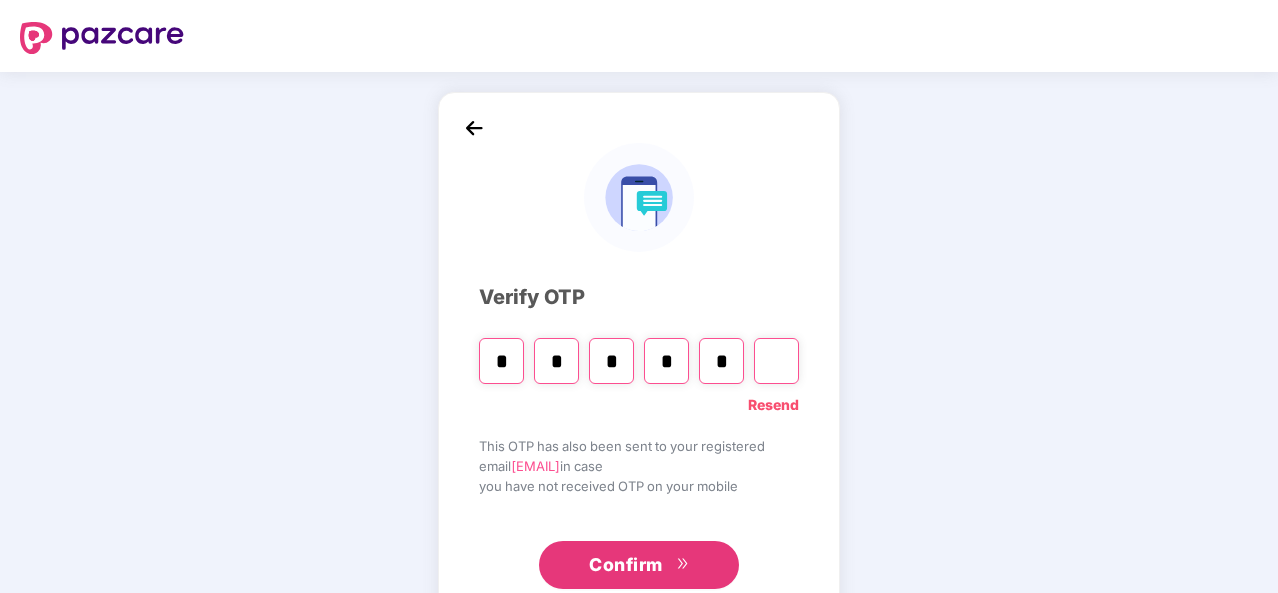type on "*" 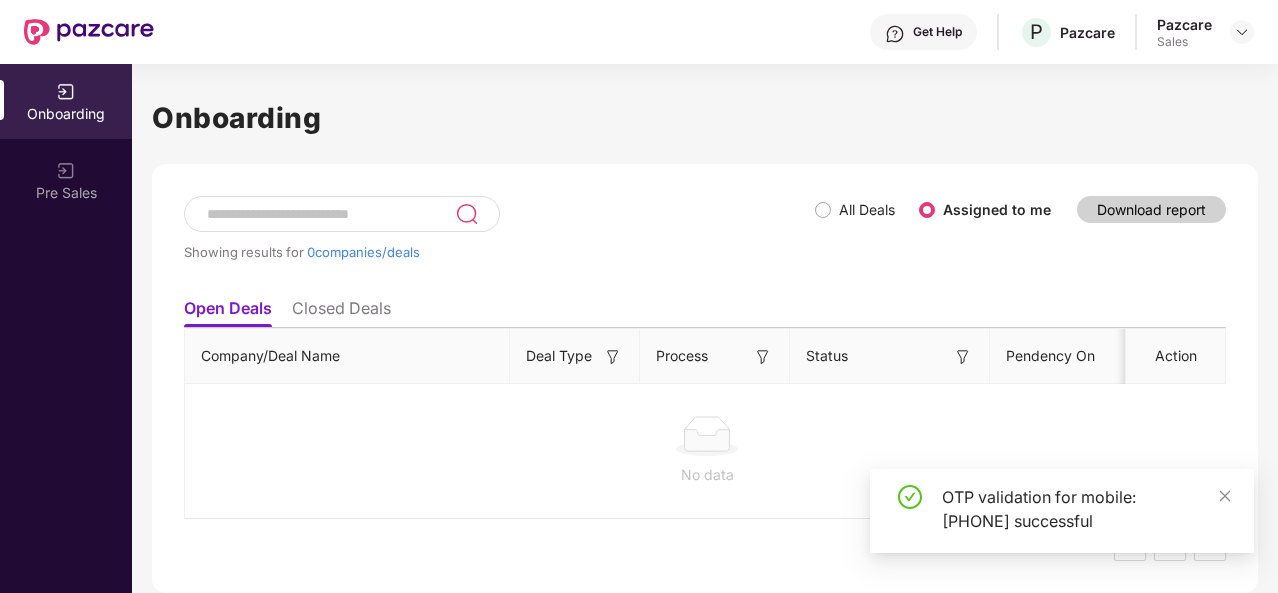 click at bounding box center (1242, 32) 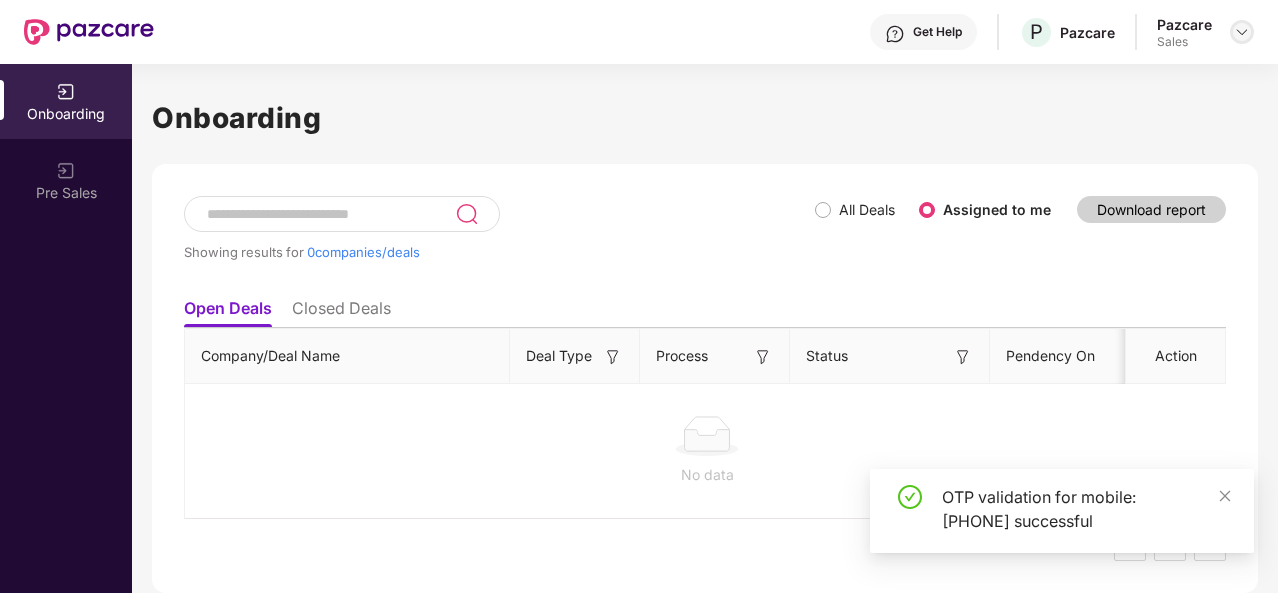 click at bounding box center [1242, 32] 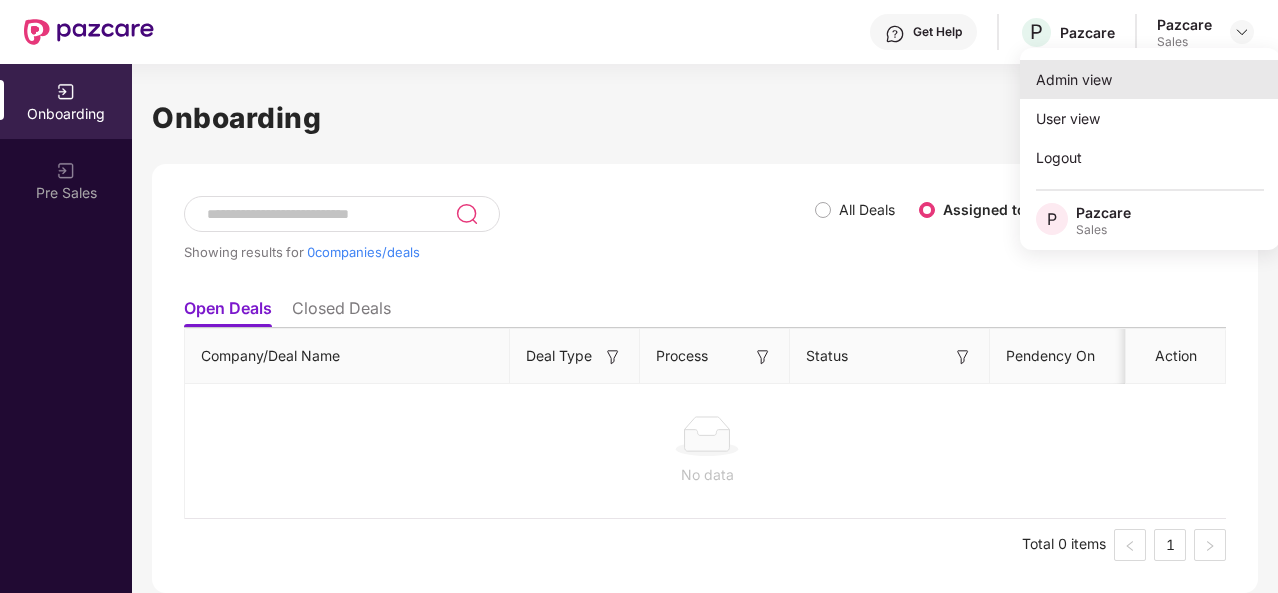 click on "Admin view" at bounding box center (1150, 79) 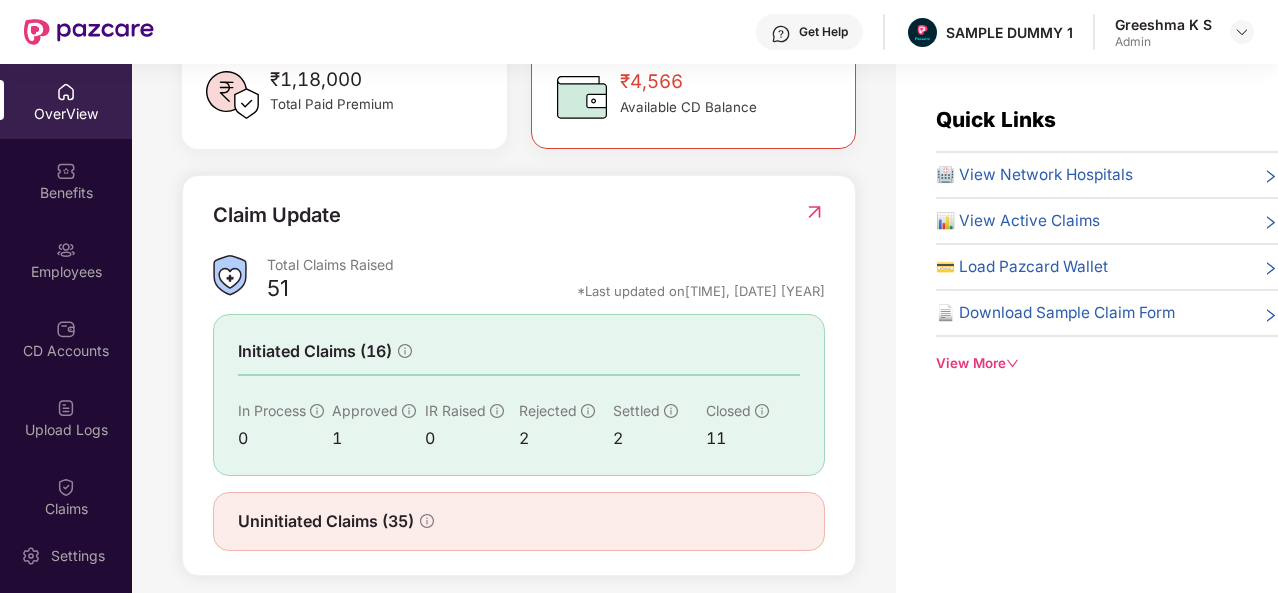 scroll, scrollTop: 647, scrollLeft: 0, axis: vertical 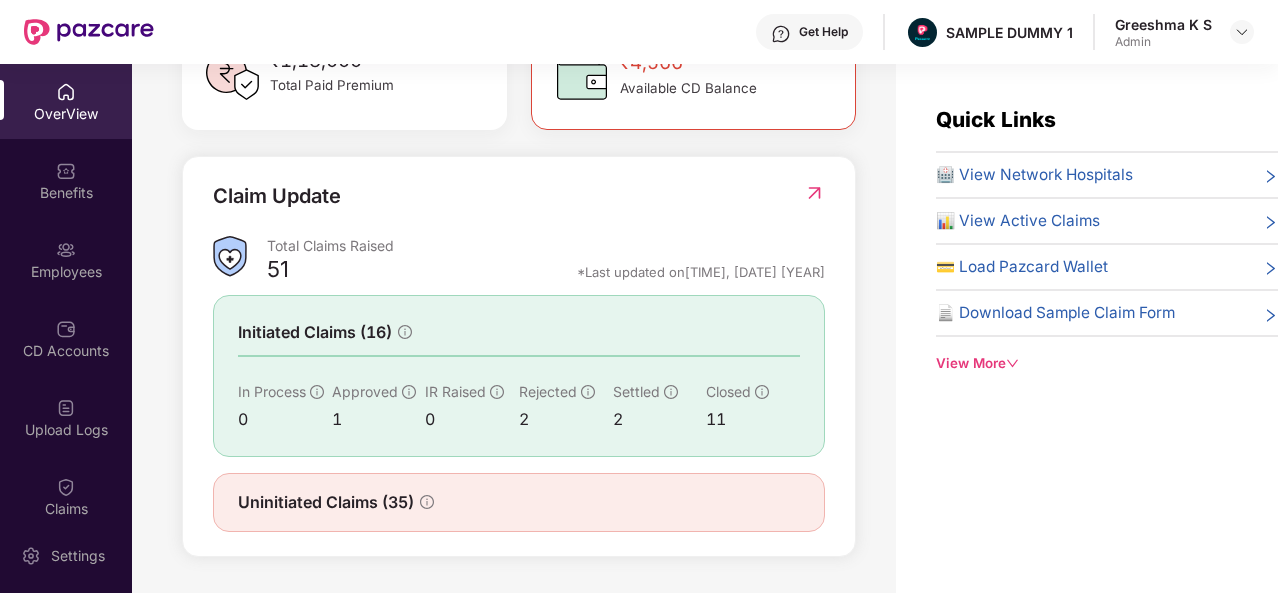 click on "🏥 View Network Hospitals" at bounding box center (1034, 175) 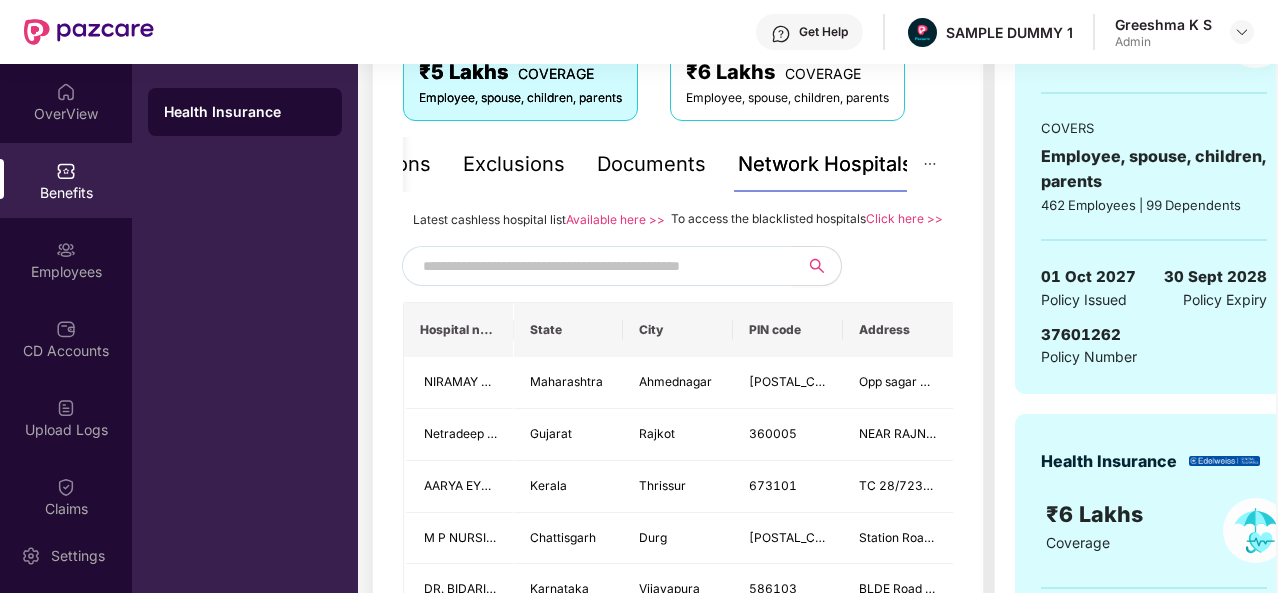 scroll, scrollTop: 383, scrollLeft: 0, axis: vertical 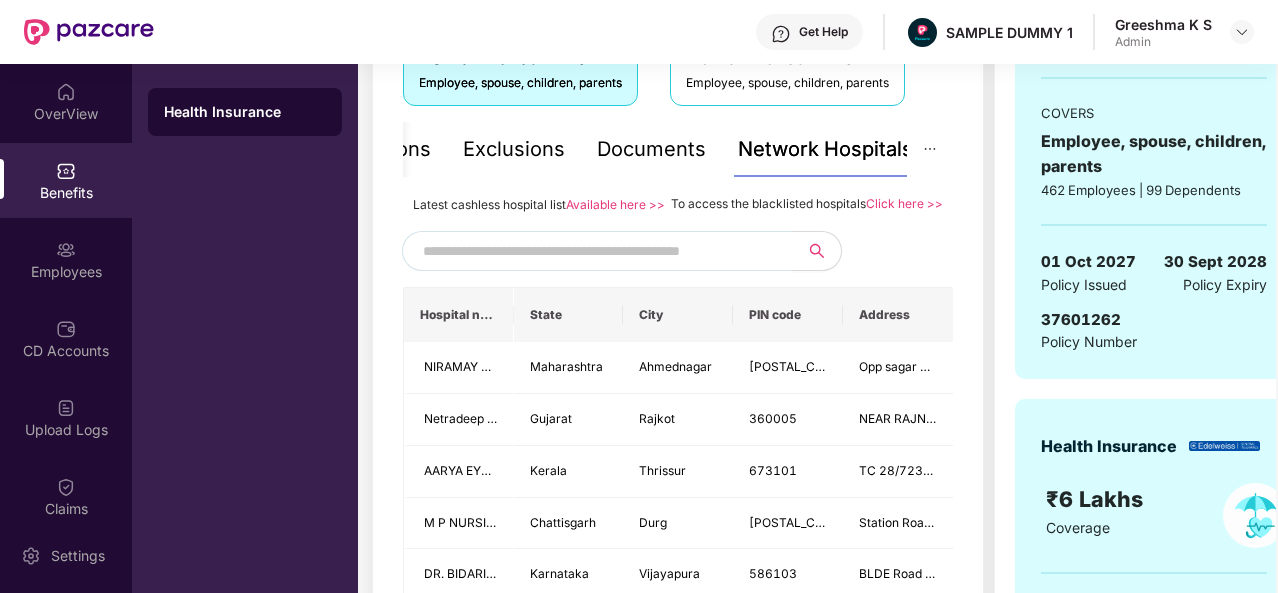 click at bounding box center [594, 251] 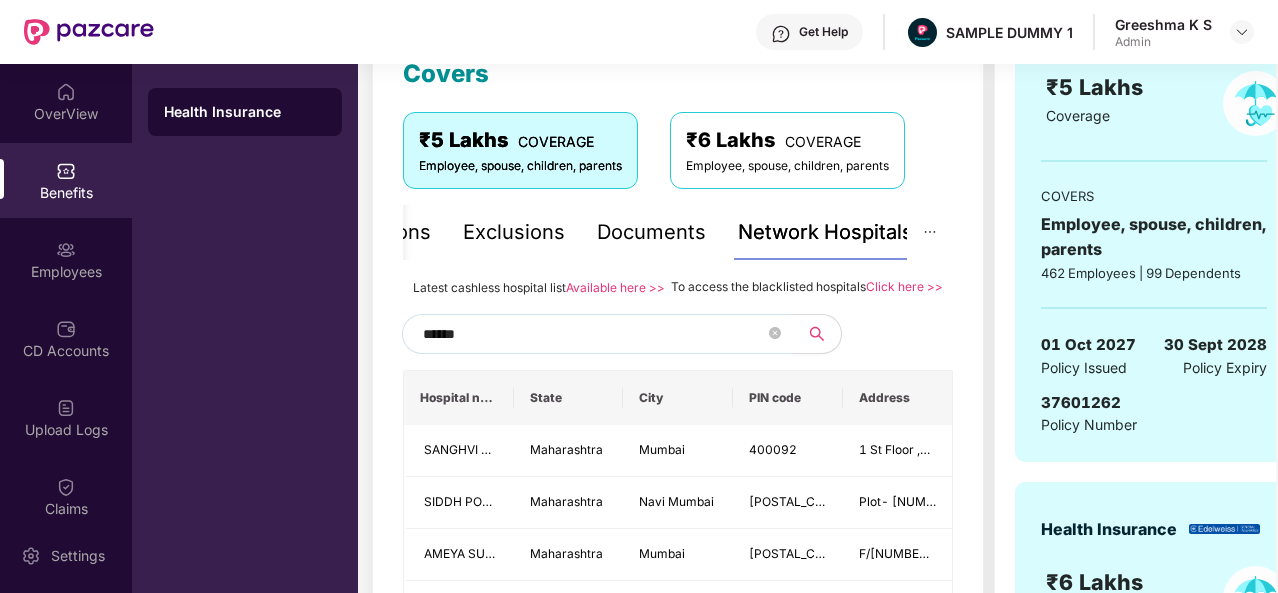 scroll, scrollTop: 295, scrollLeft: 0, axis: vertical 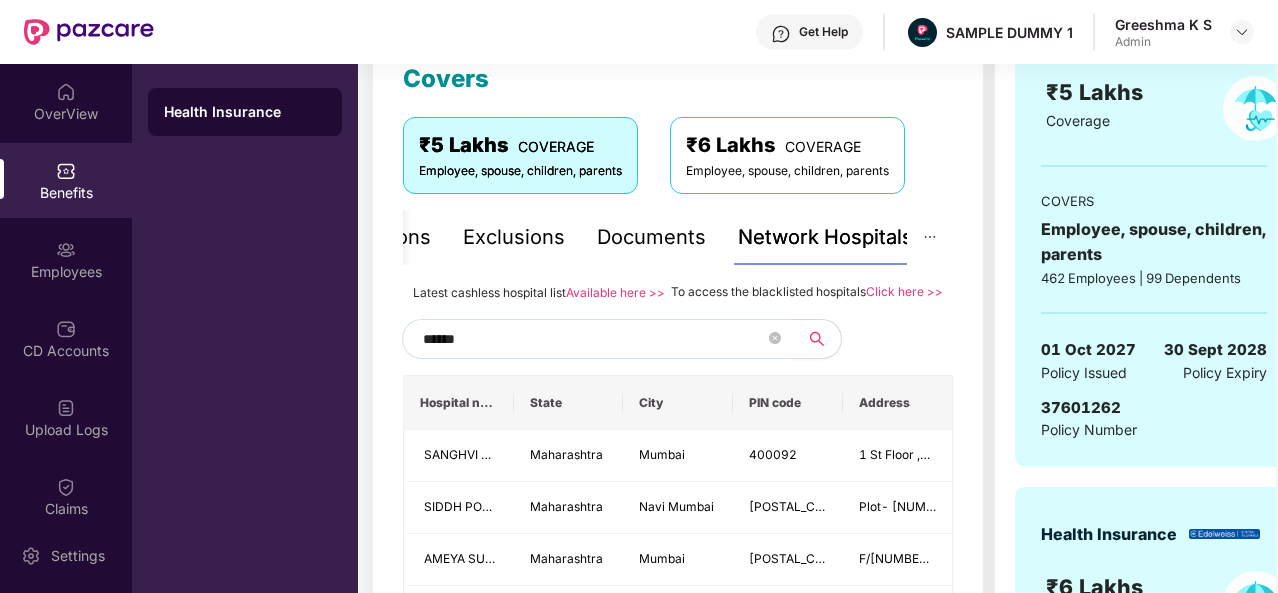 type on "******" 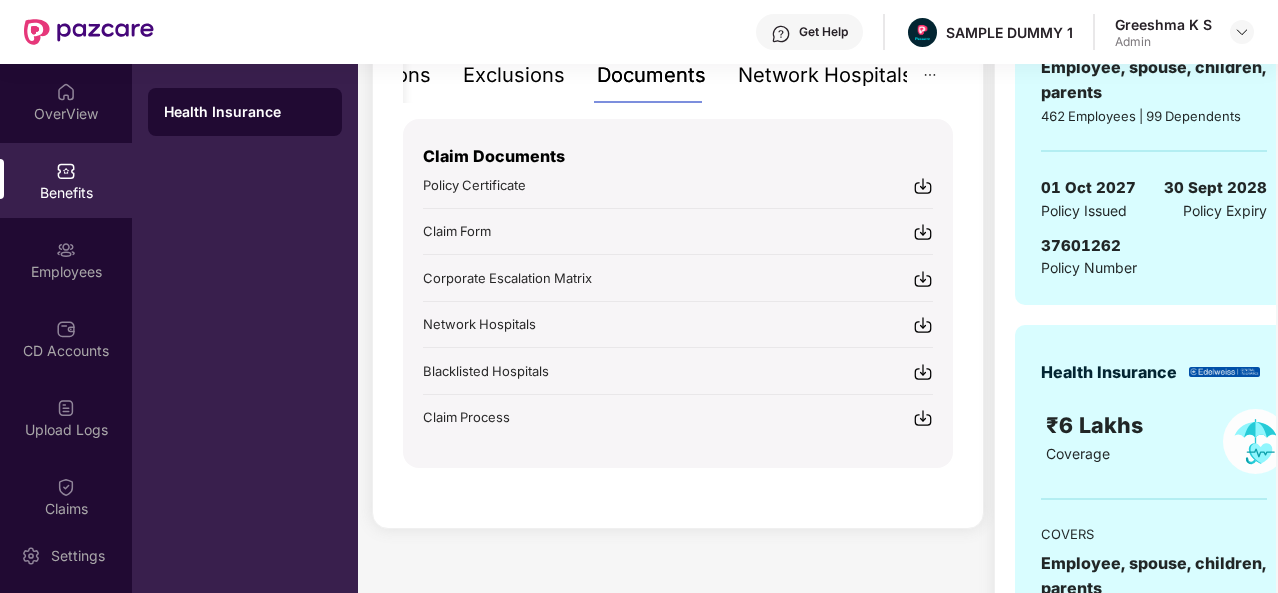 scroll, scrollTop: 430, scrollLeft: 0, axis: vertical 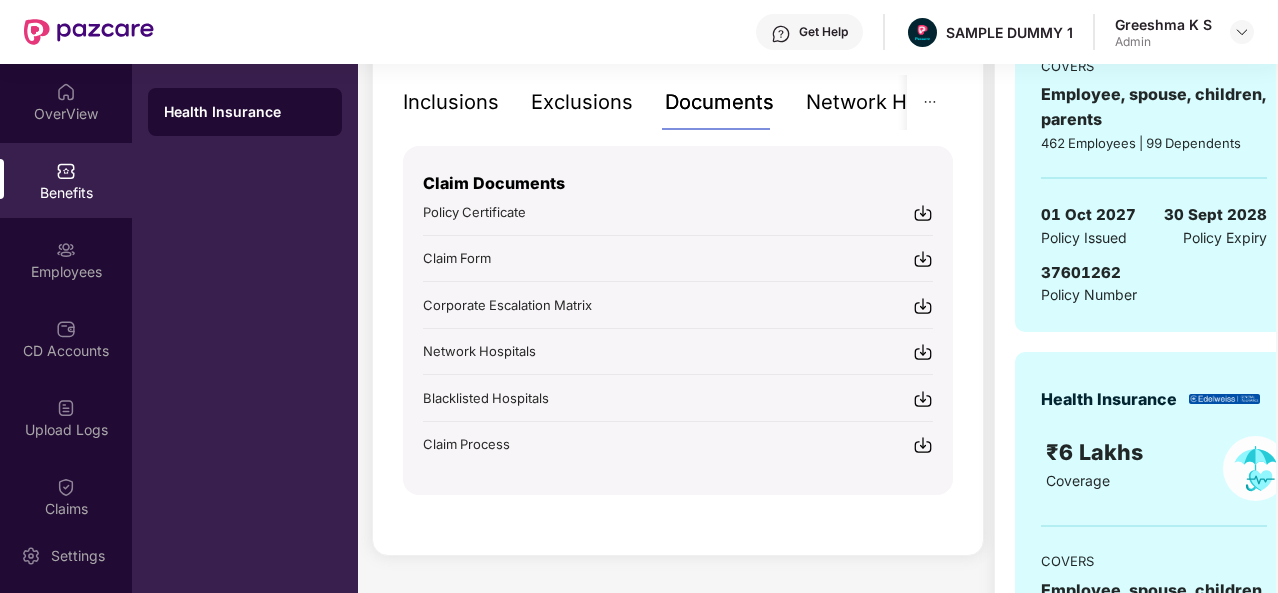 click on "Inclusions" at bounding box center (451, 102) 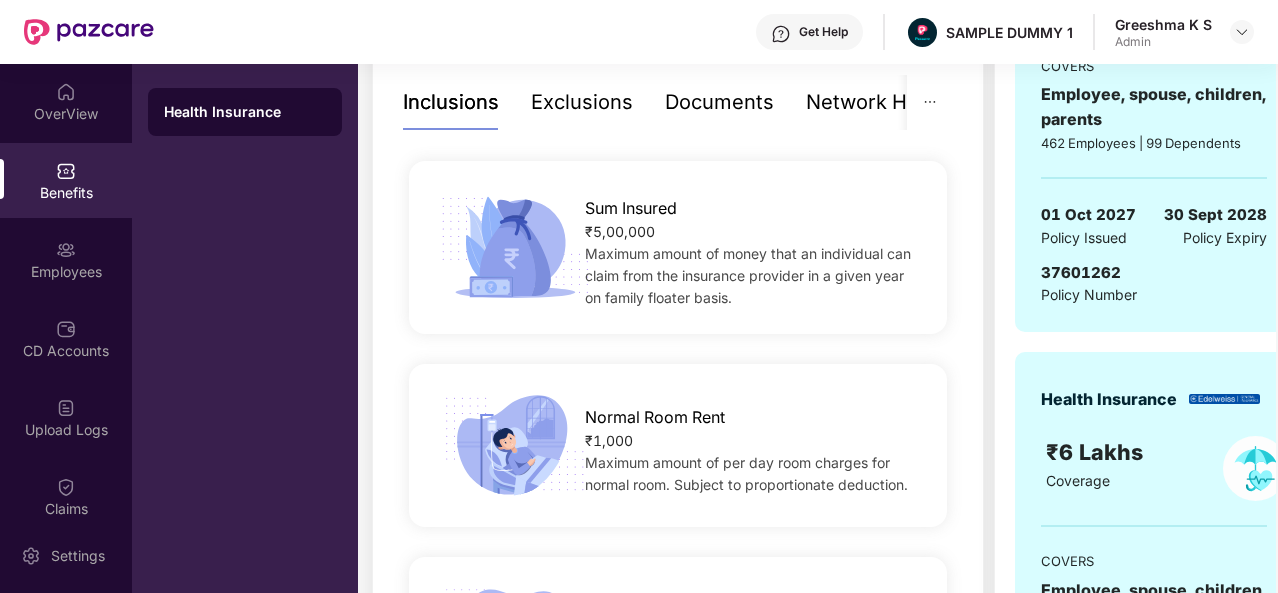 scroll, scrollTop: 0, scrollLeft: 0, axis: both 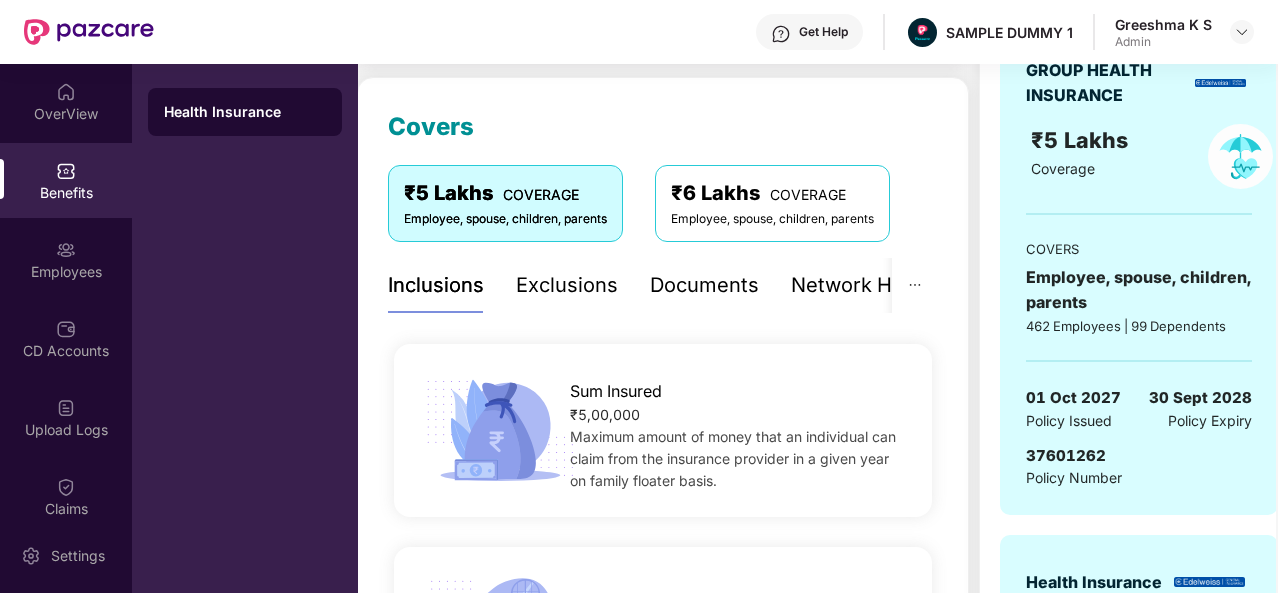 click on "Exclusions" at bounding box center [567, 285] 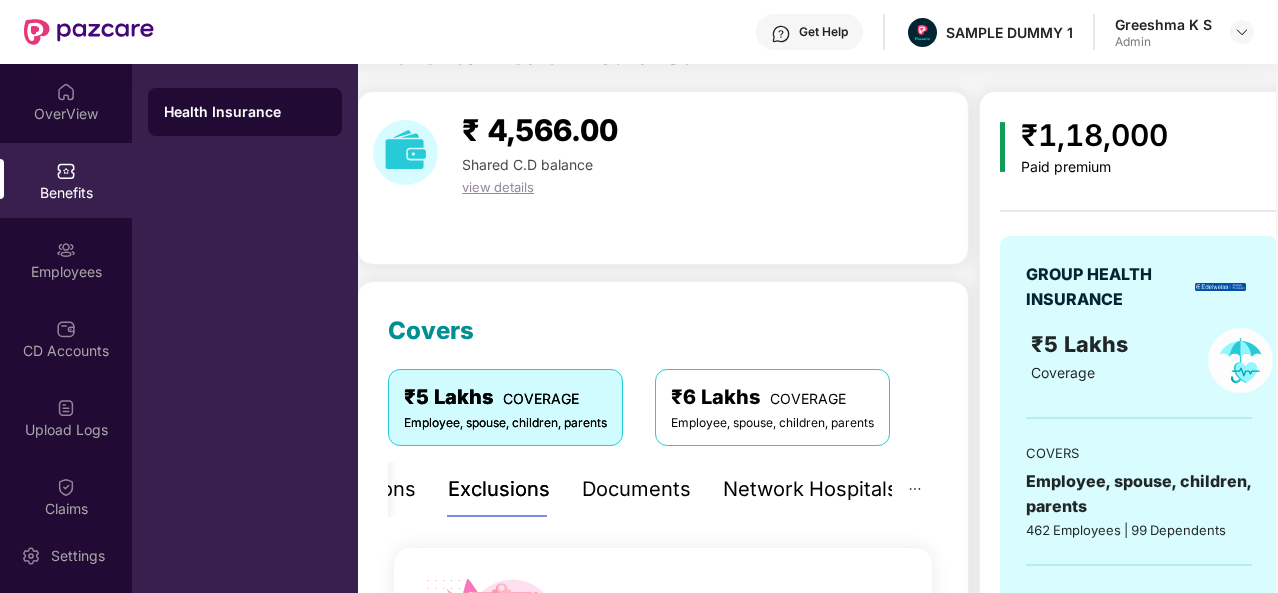 scroll, scrollTop: 0, scrollLeft: 0, axis: both 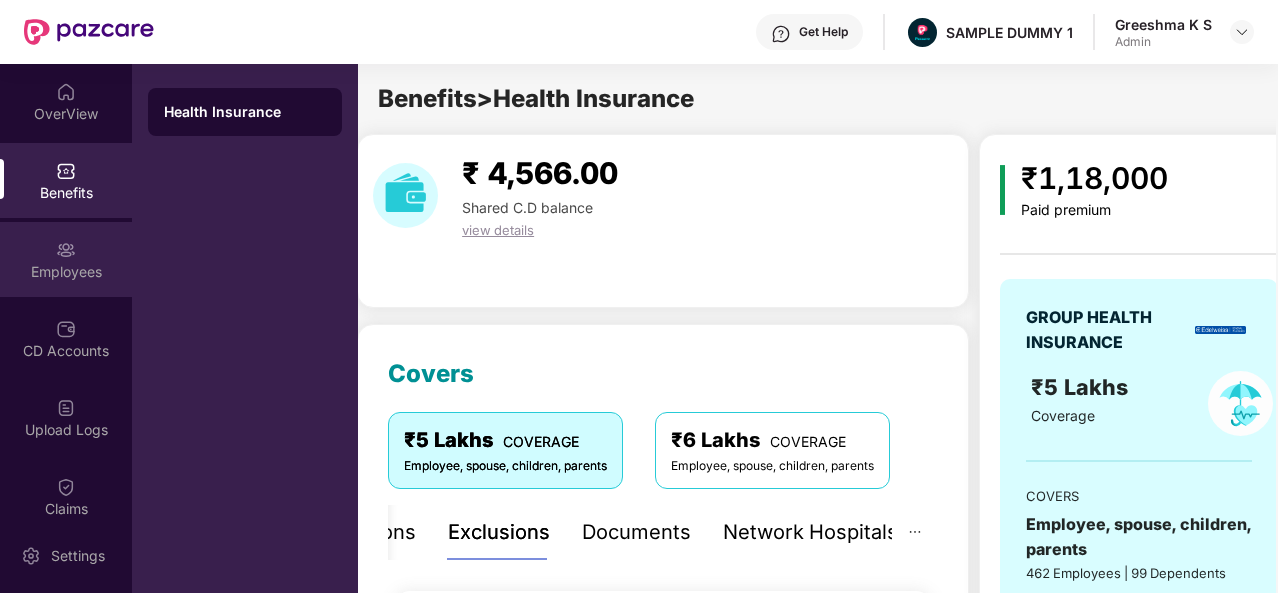 click on "Employees" at bounding box center (66, 272) 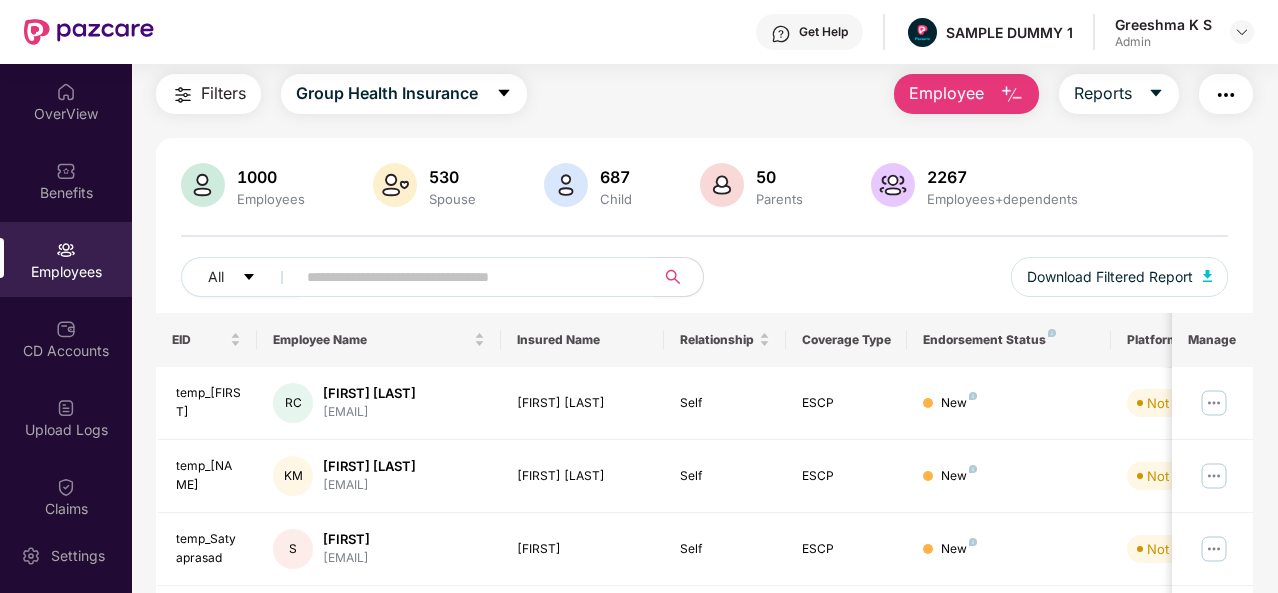 scroll, scrollTop: 74, scrollLeft: 0, axis: vertical 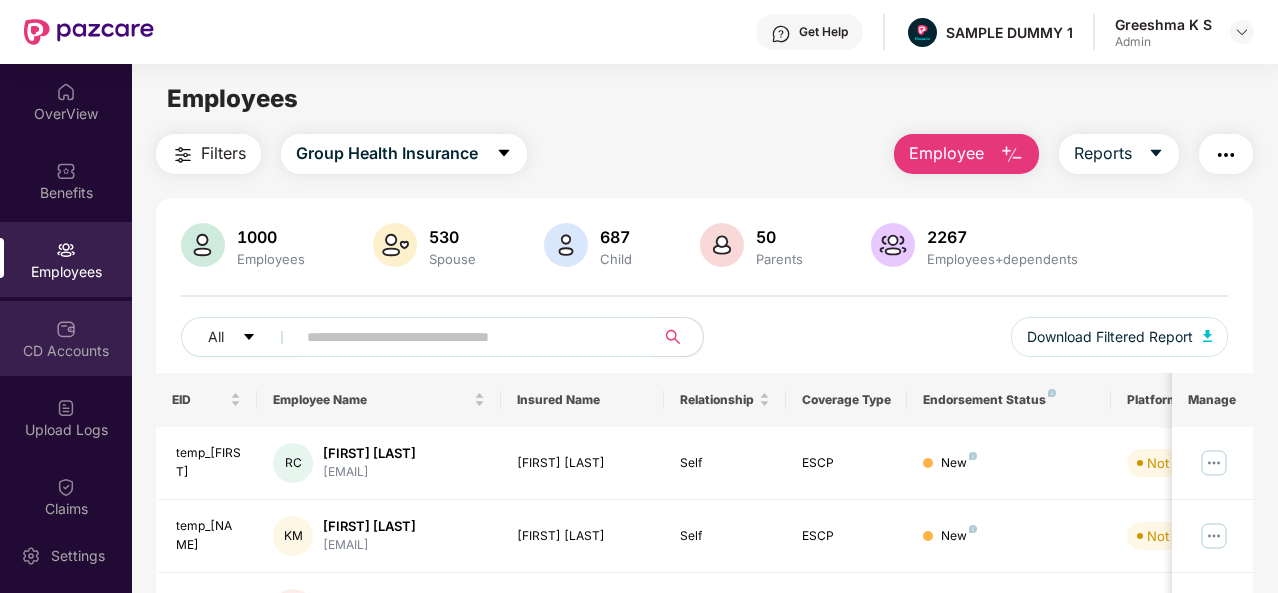 click on "CD Accounts" at bounding box center [66, 351] 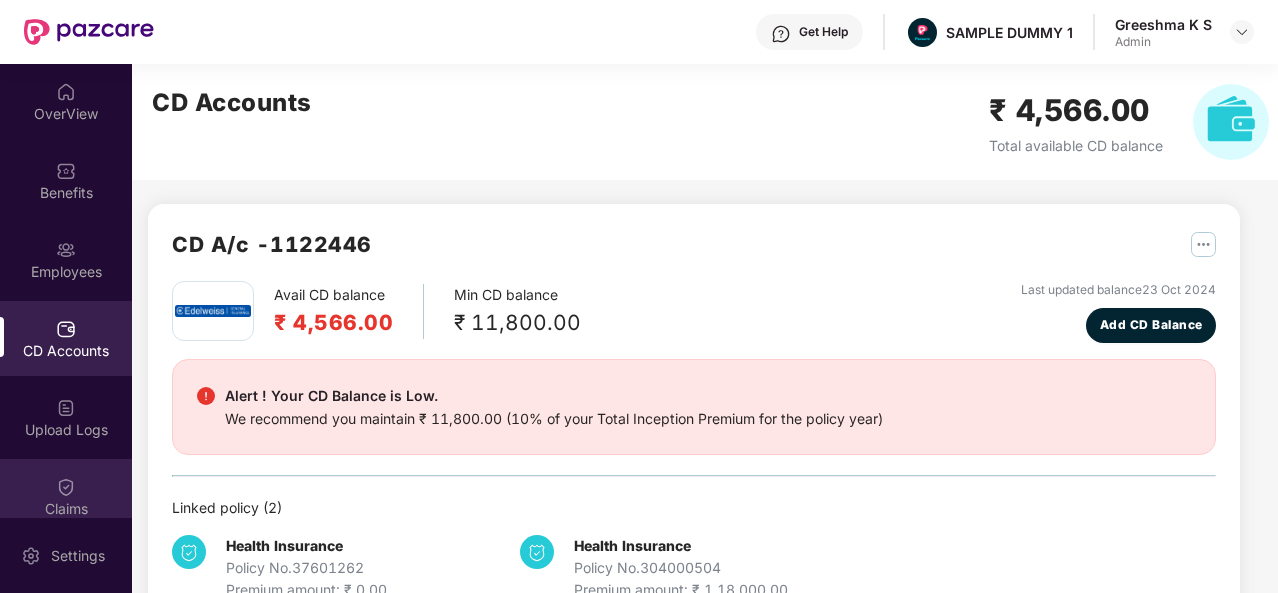 click at bounding box center [66, 487] 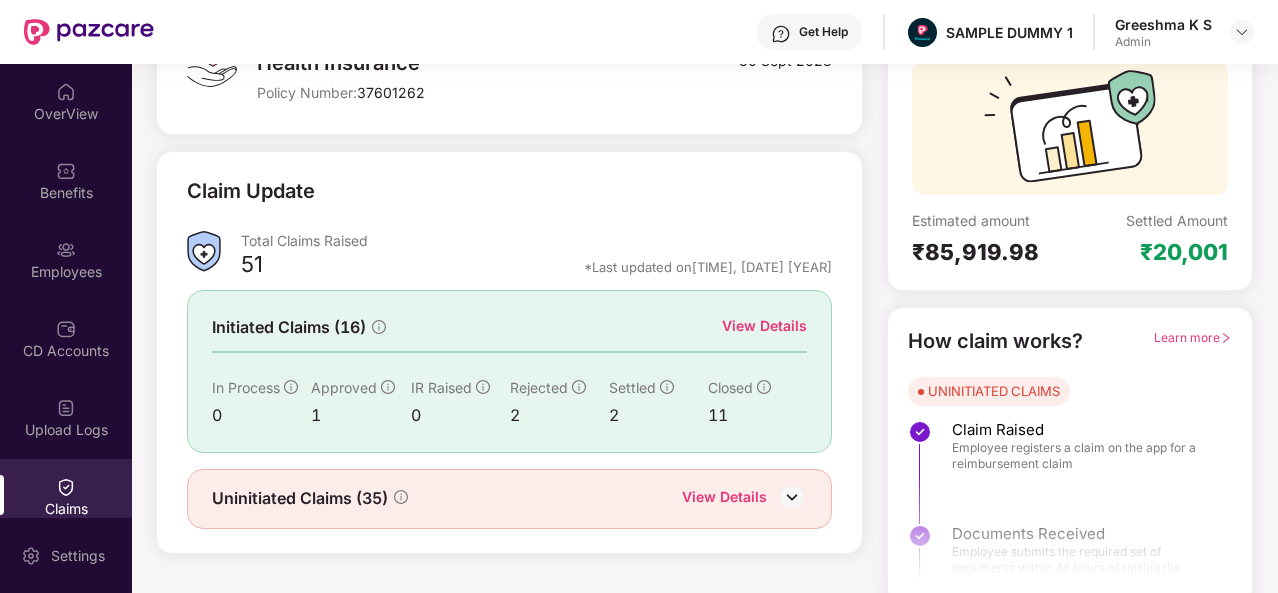 scroll, scrollTop: 188, scrollLeft: 0, axis: vertical 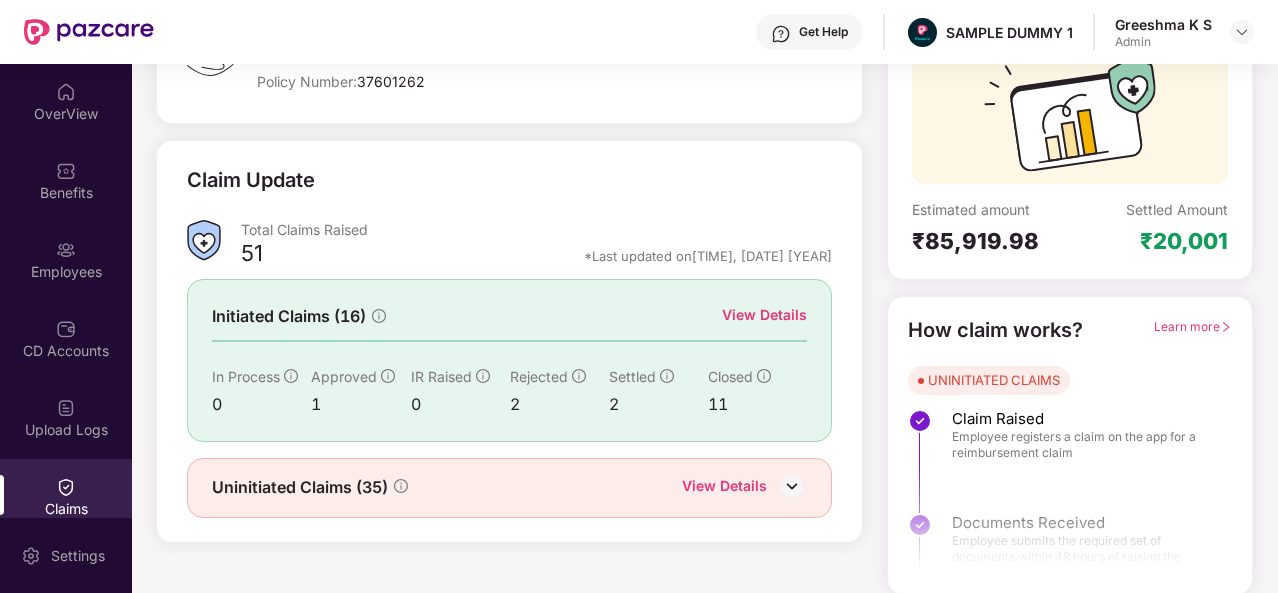 click on "View Details" at bounding box center [764, 315] 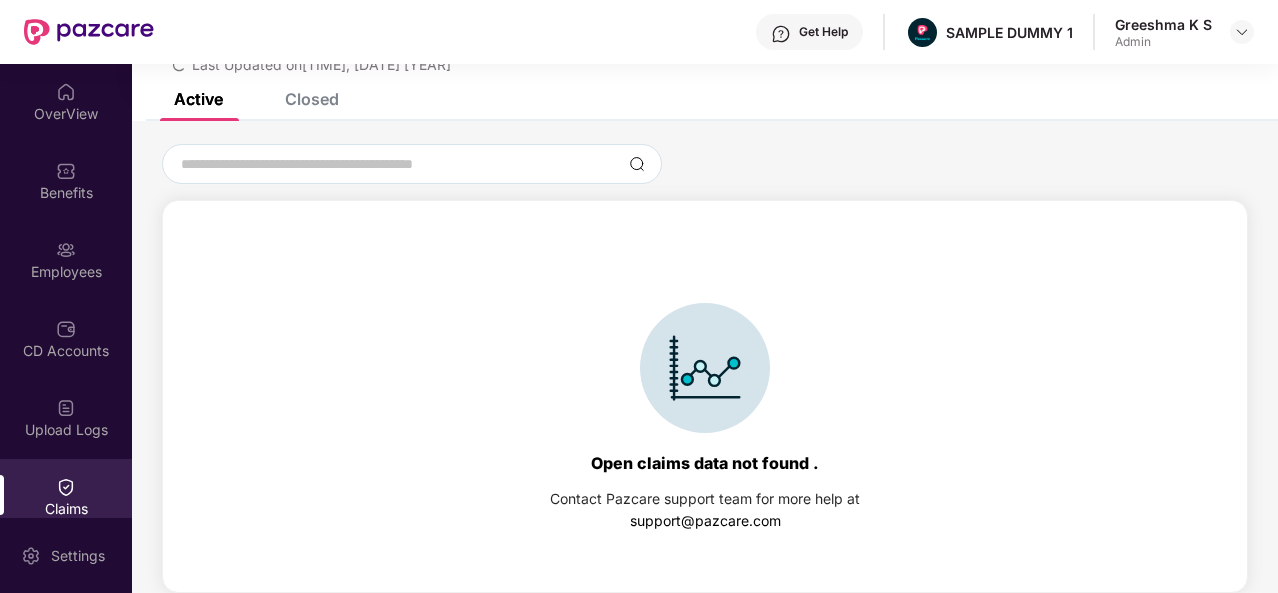 scroll, scrollTop: 86, scrollLeft: 0, axis: vertical 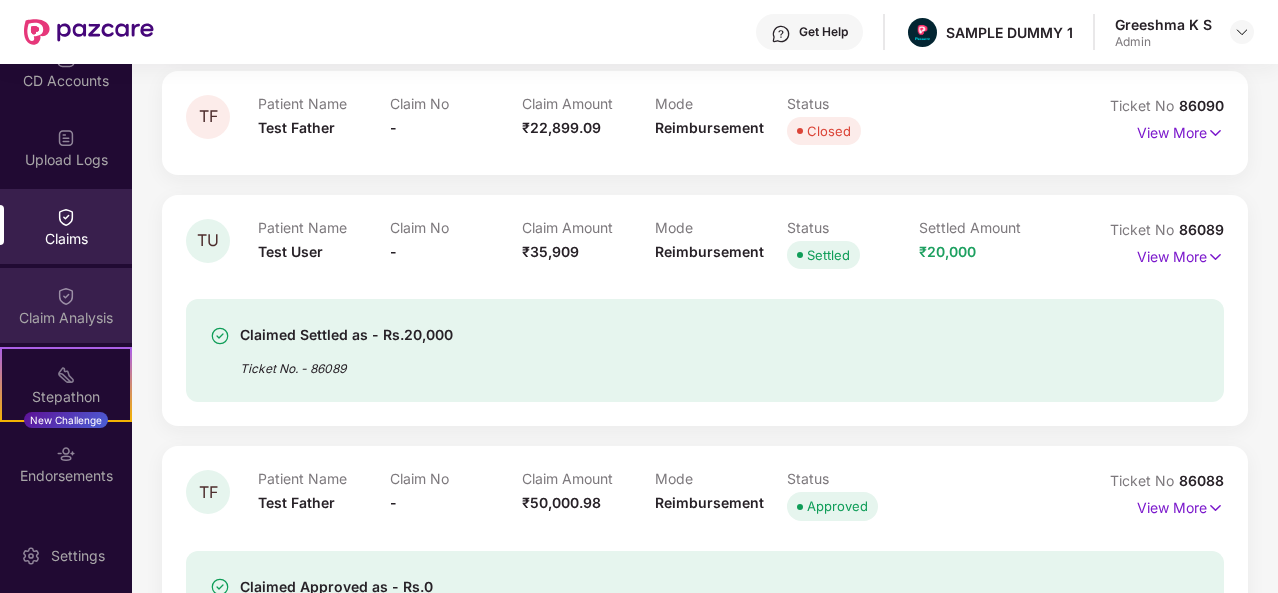 click on "Claim Analysis" at bounding box center [66, 318] 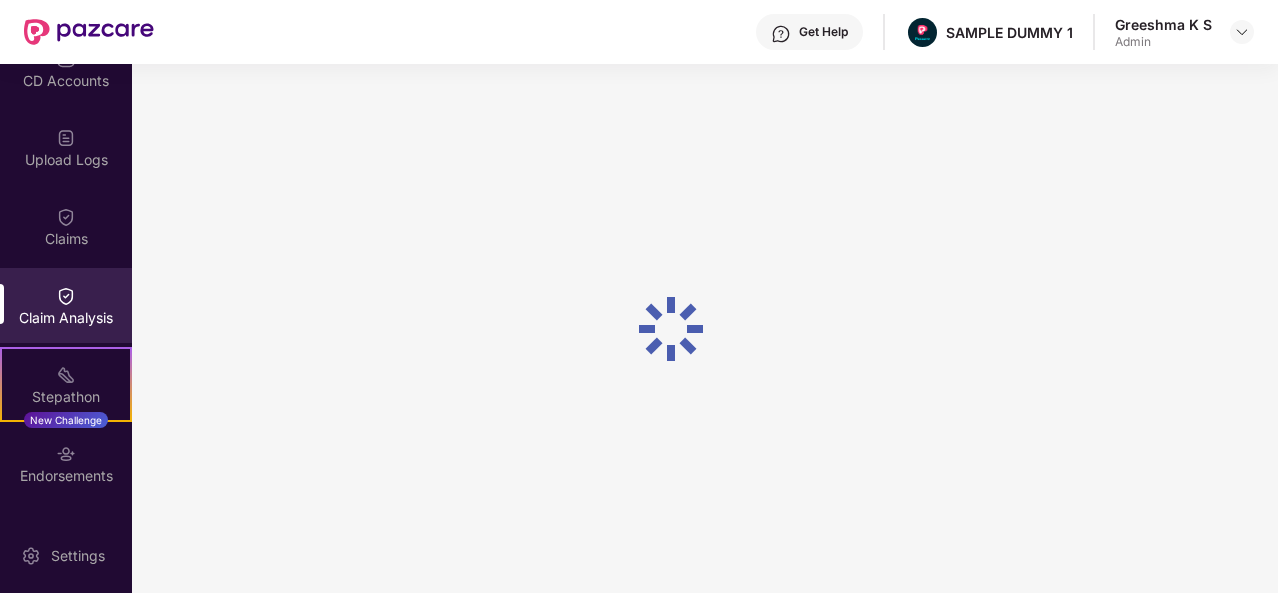 scroll, scrollTop: 0, scrollLeft: 0, axis: both 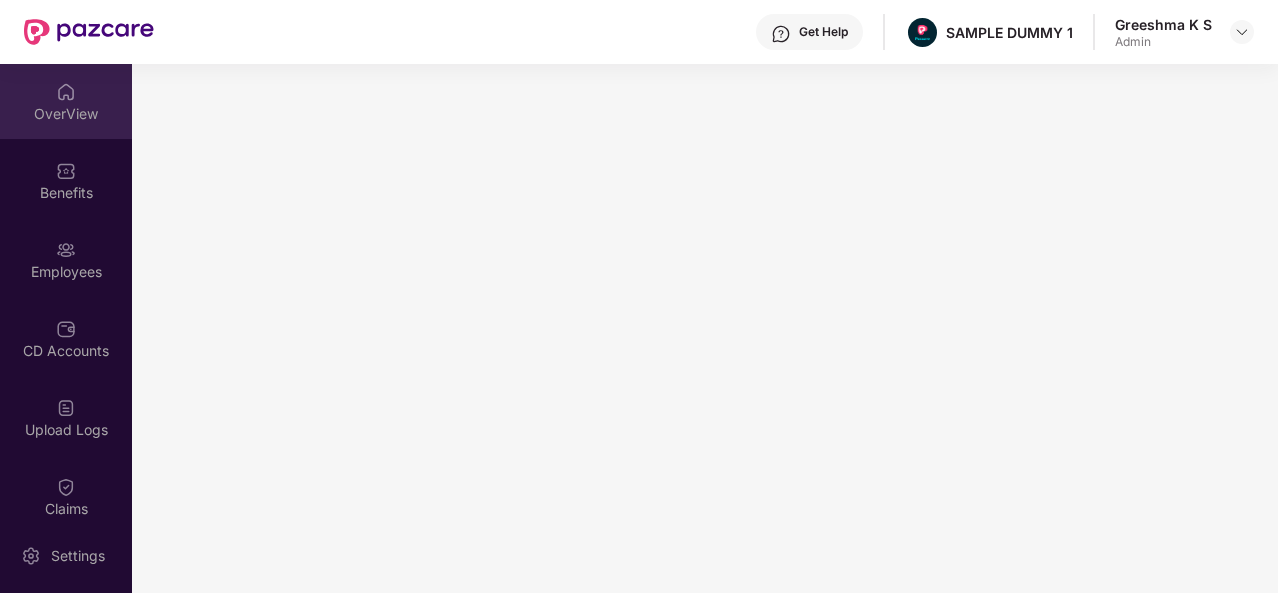 click at bounding box center [66, 92] 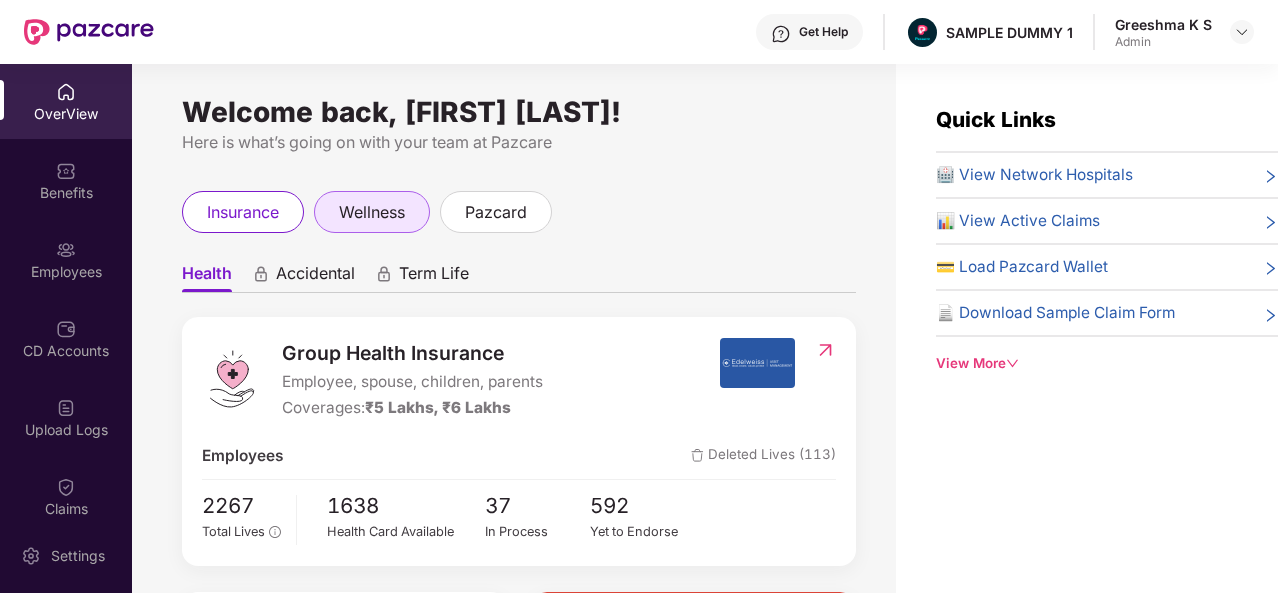 click on "wellness" at bounding box center (372, 212) 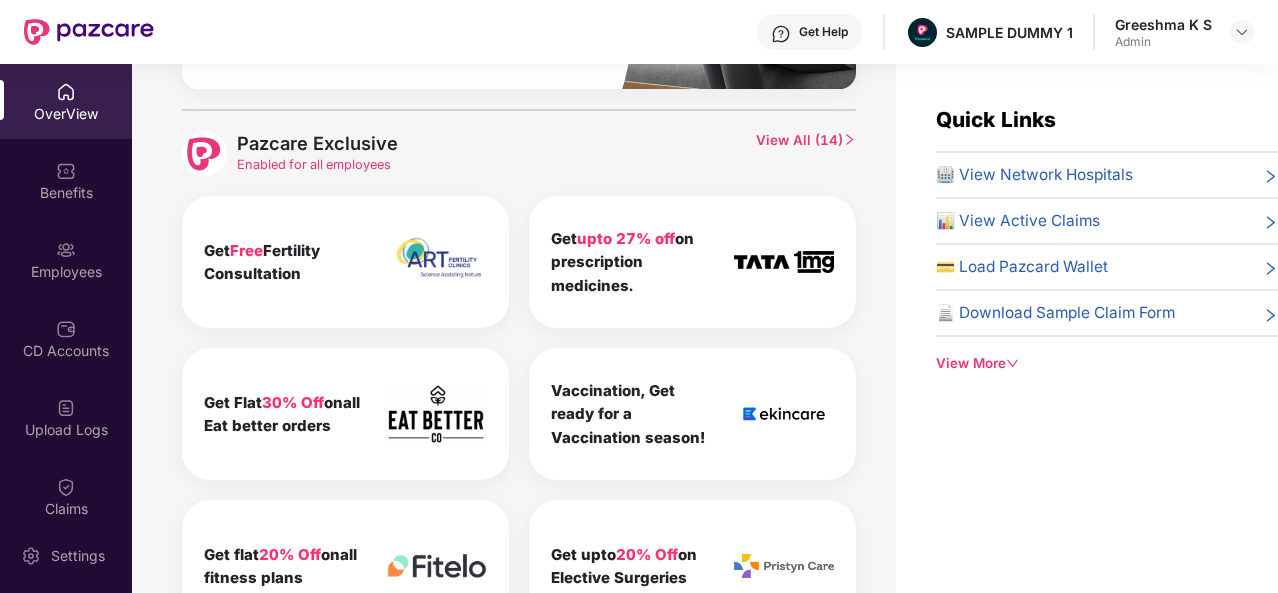 scroll, scrollTop: 941, scrollLeft: 0, axis: vertical 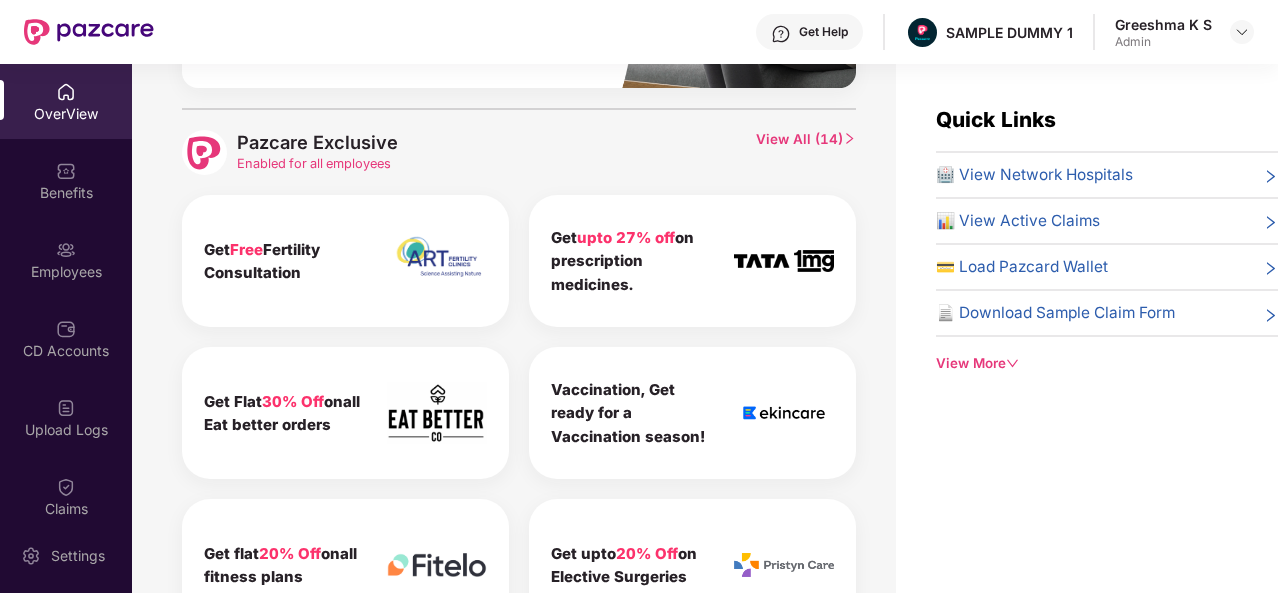 click on "View All ( 14 )" at bounding box center (806, 152) 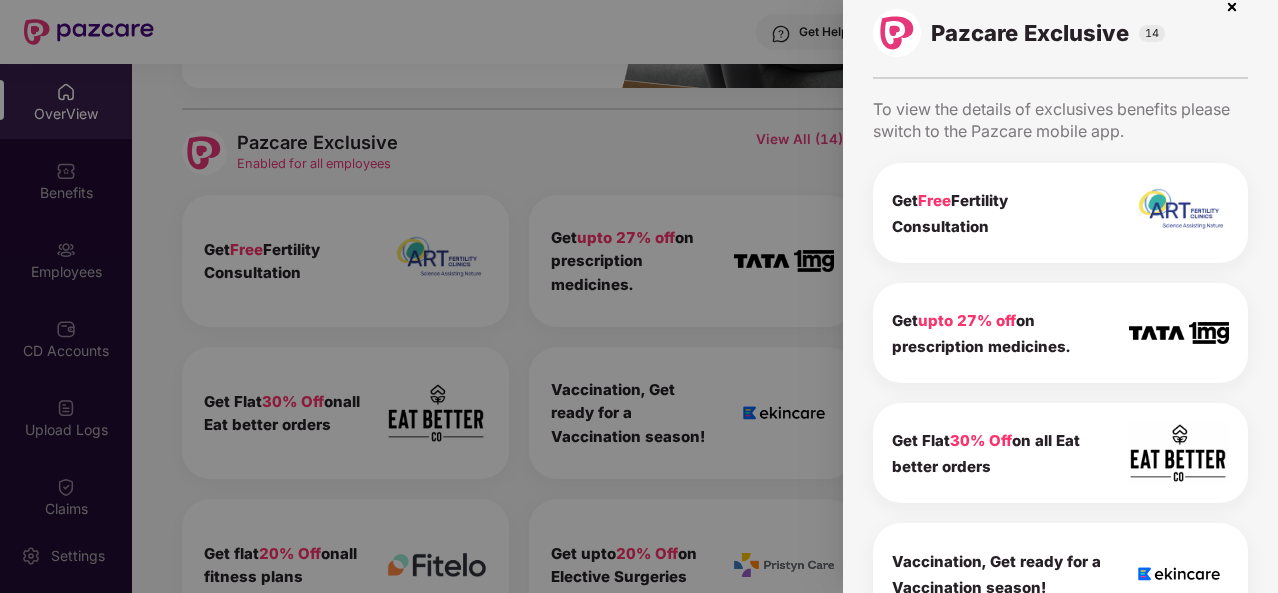 scroll, scrollTop: 0, scrollLeft: 0, axis: both 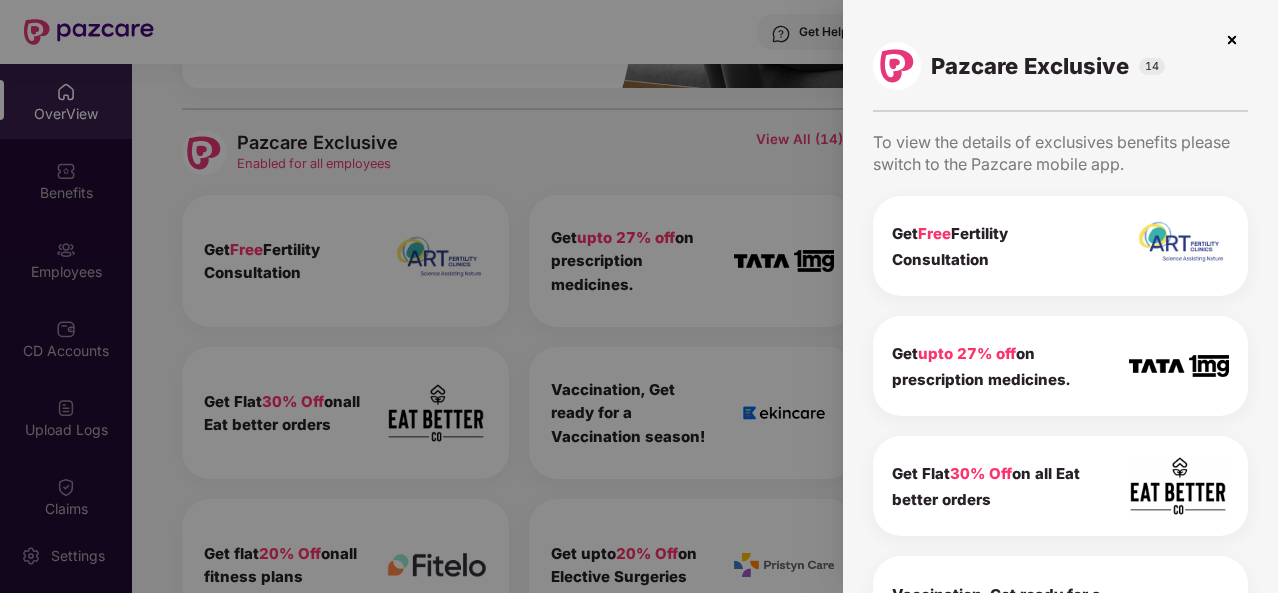 click at bounding box center (1232, 40) 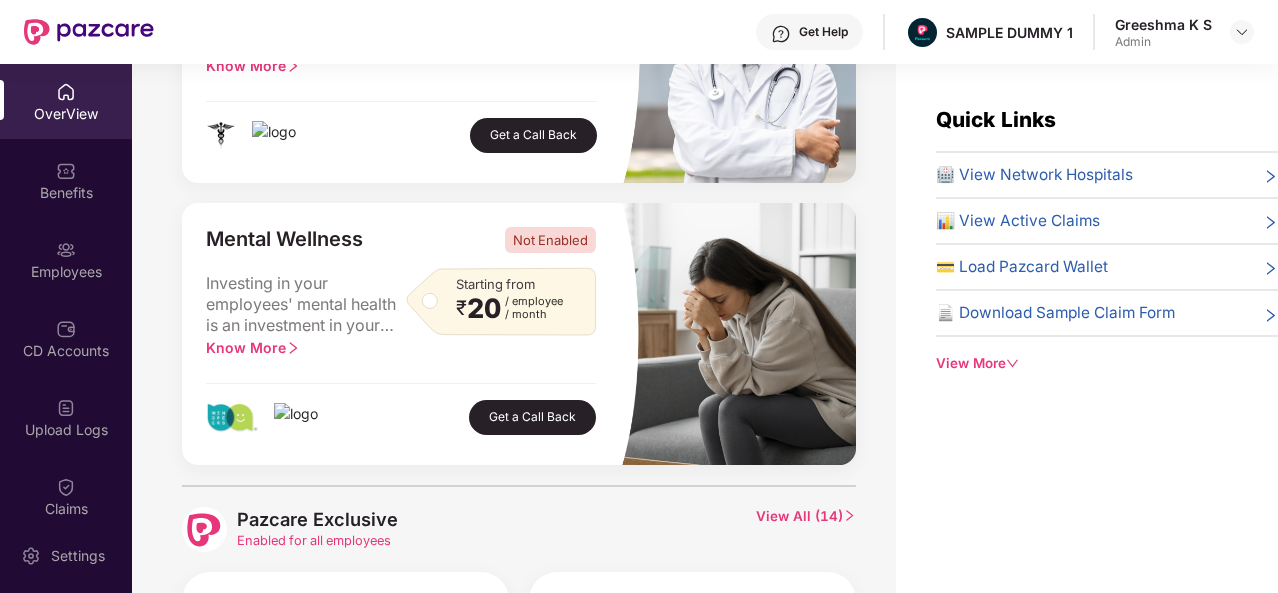 scroll, scrollTop: 563, scrollLeft: 0, axis: vertical 